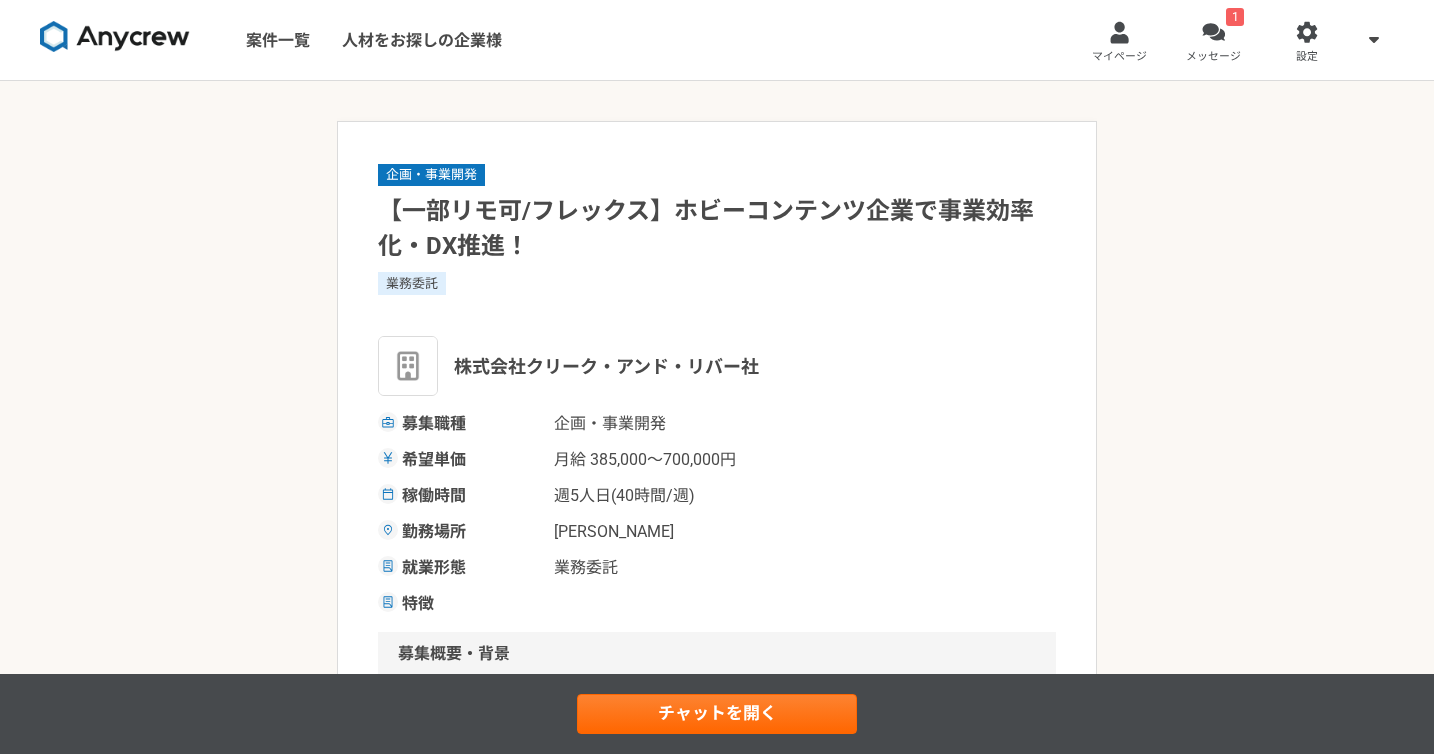 scroll, scrollTop: 0, scrollLeft: 0, axis: both 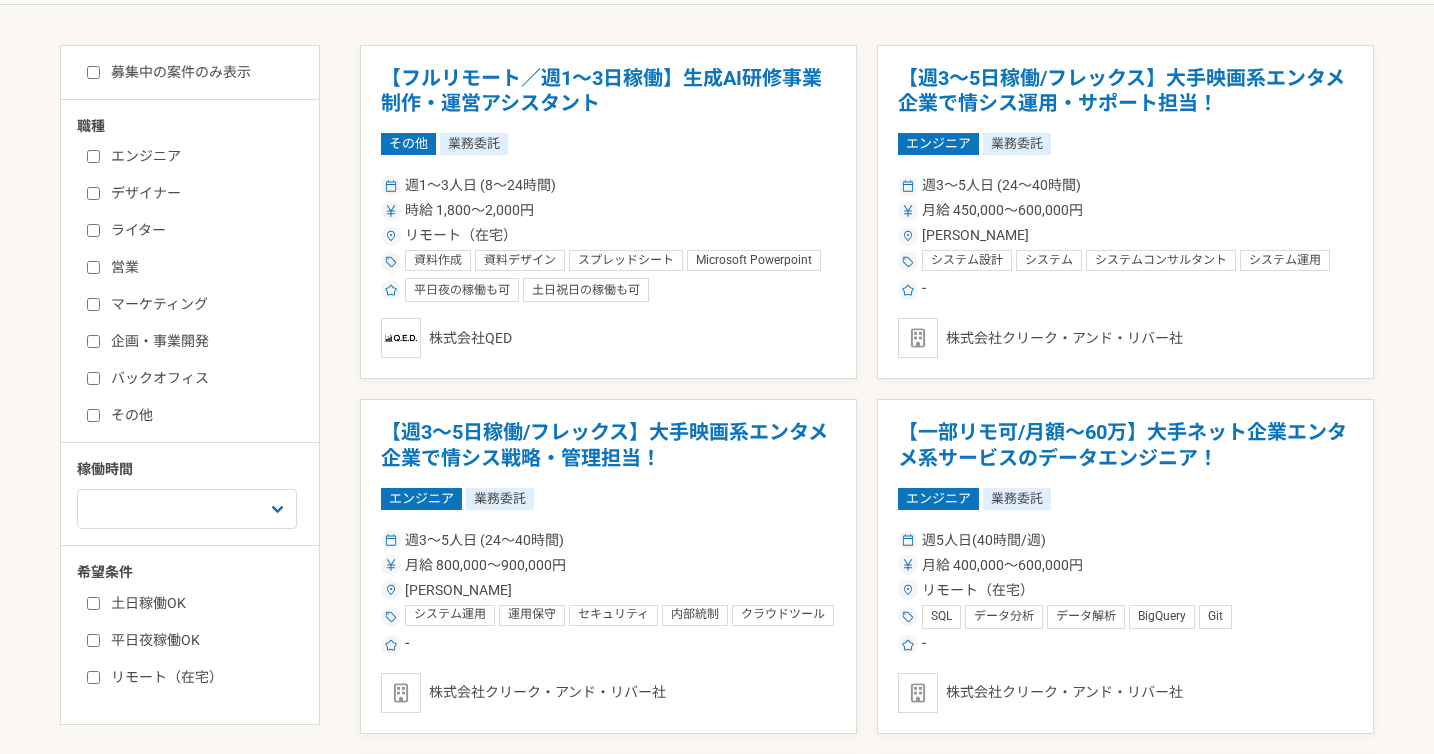 click on "営業" at bounding box center (202, 267) 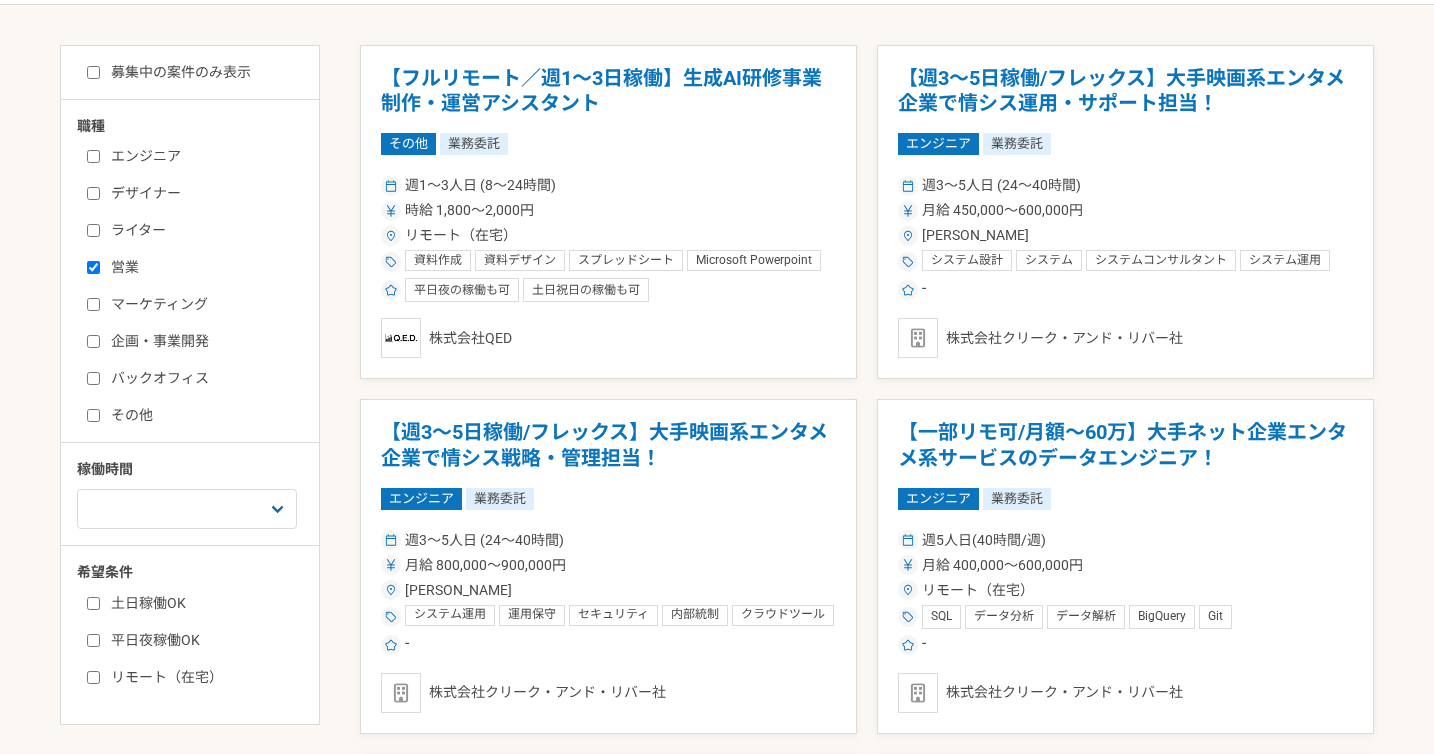 checkbox on "true" 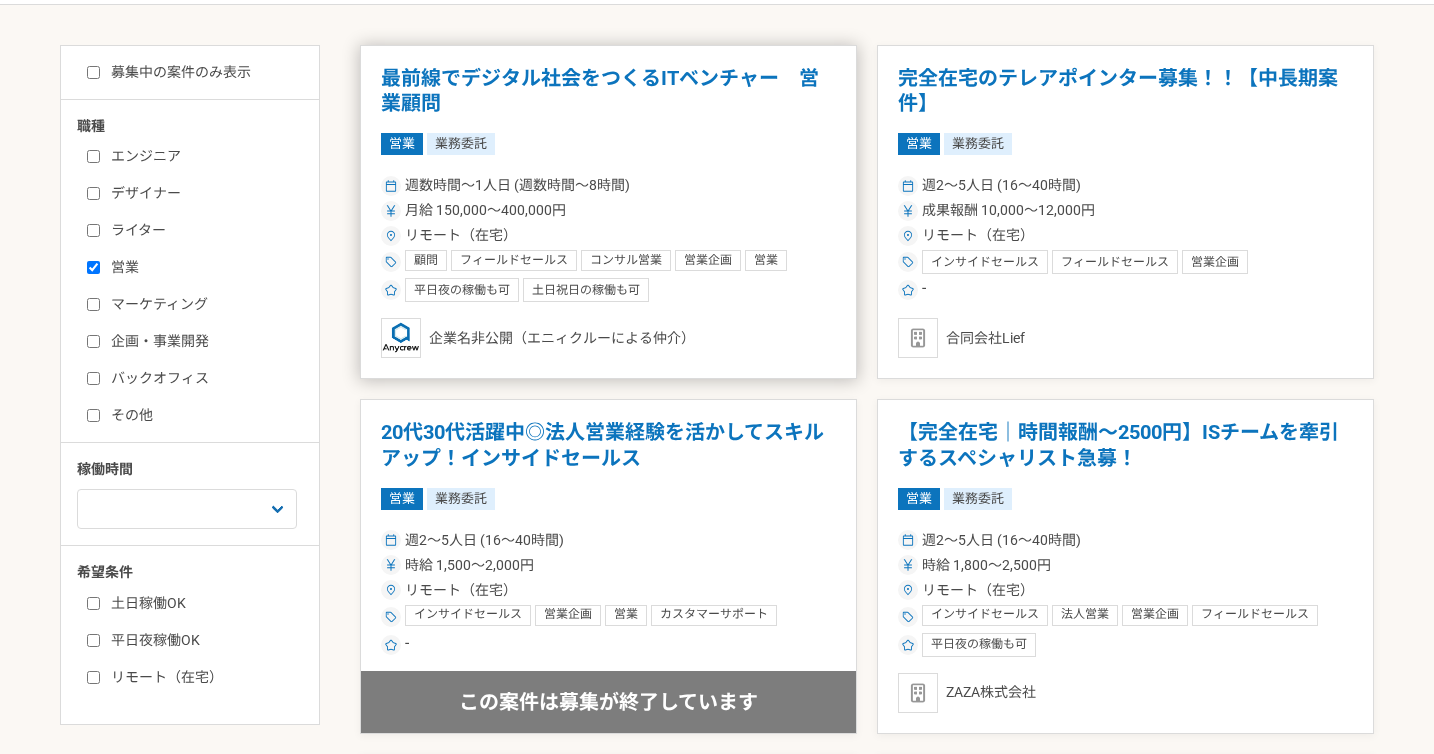 click on "最前線でデジタル社会をつくるITベンチャー　営業顧問" at bounding box center [608, 91] 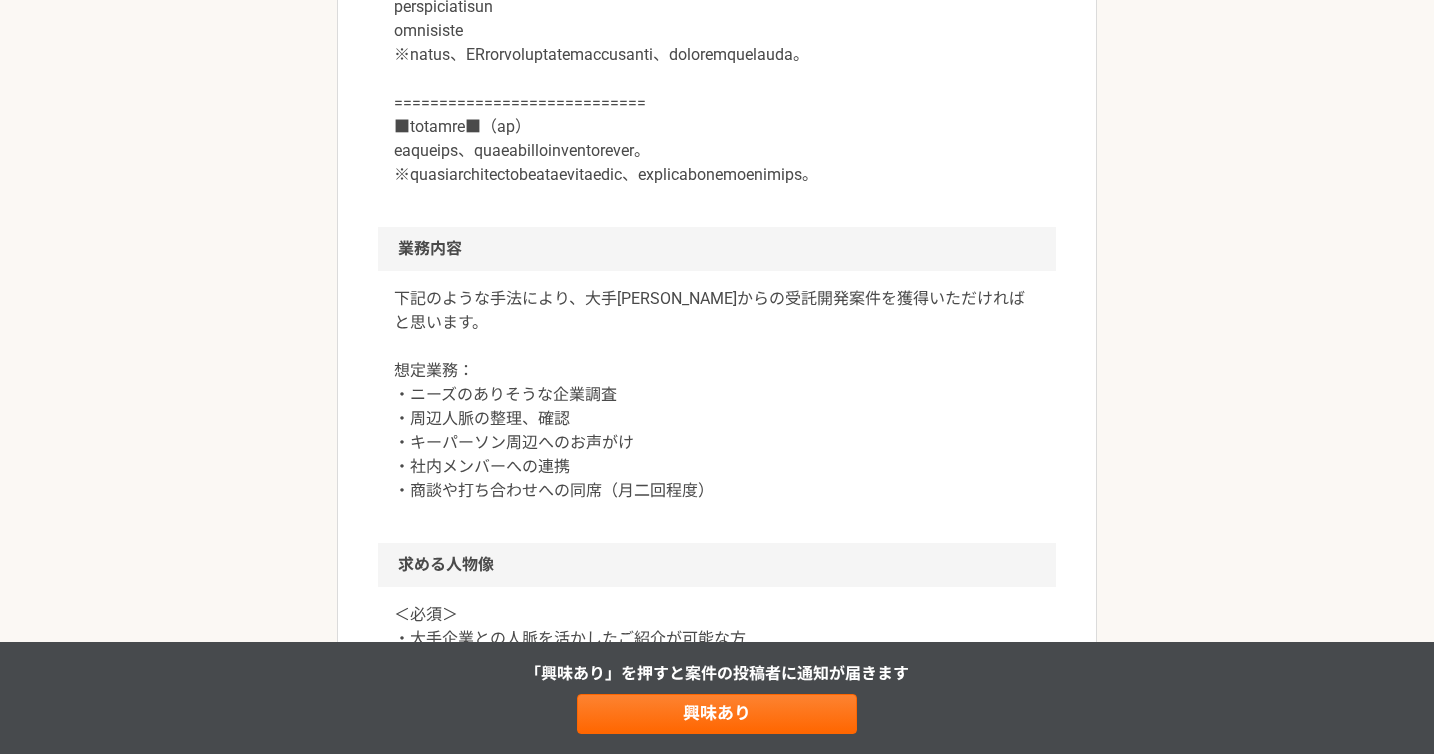 scroll, scrollTop: 1151, scrollLeft: 0, axis: vertical 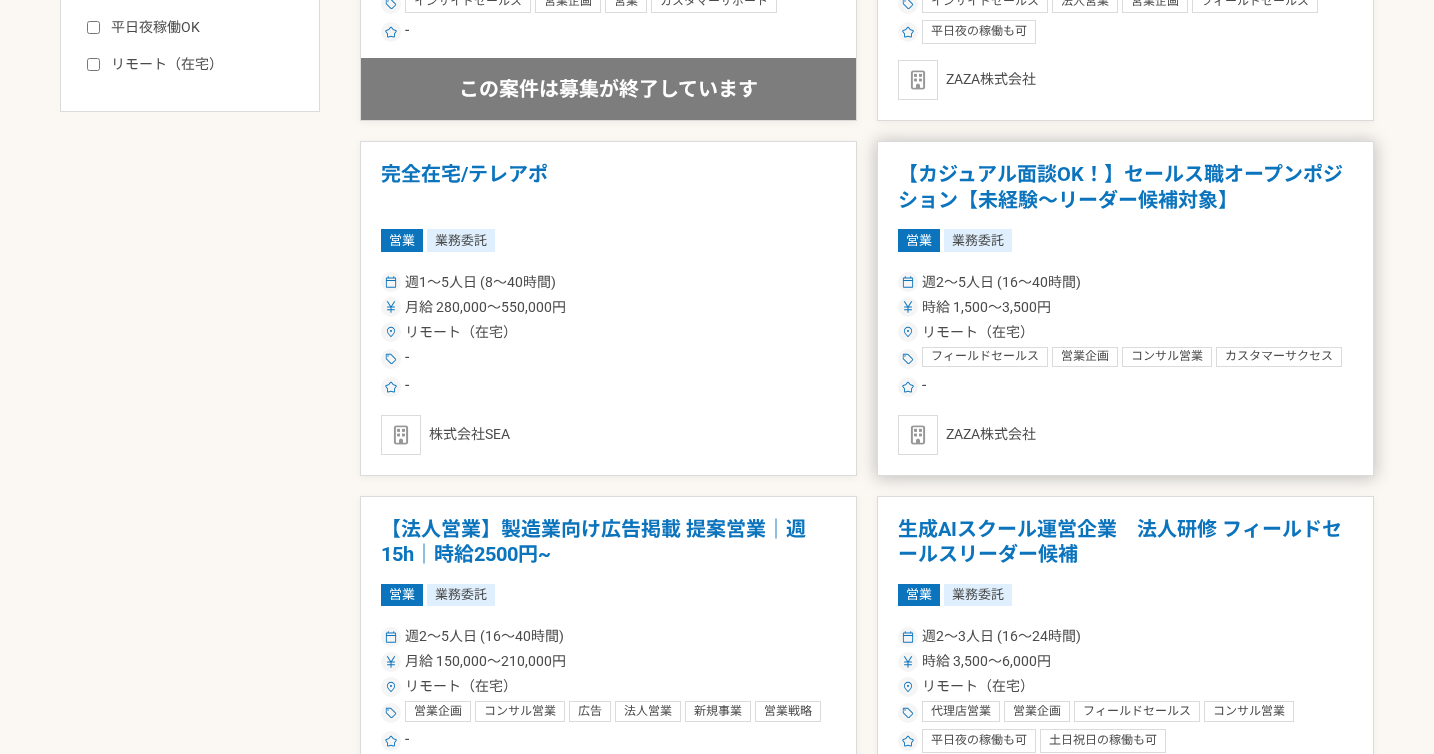 click on "【カジュアル面談OK！】セールス職オープンポジション【未経験〜リーダー候補対象】" at bounding box center (1125, 187) 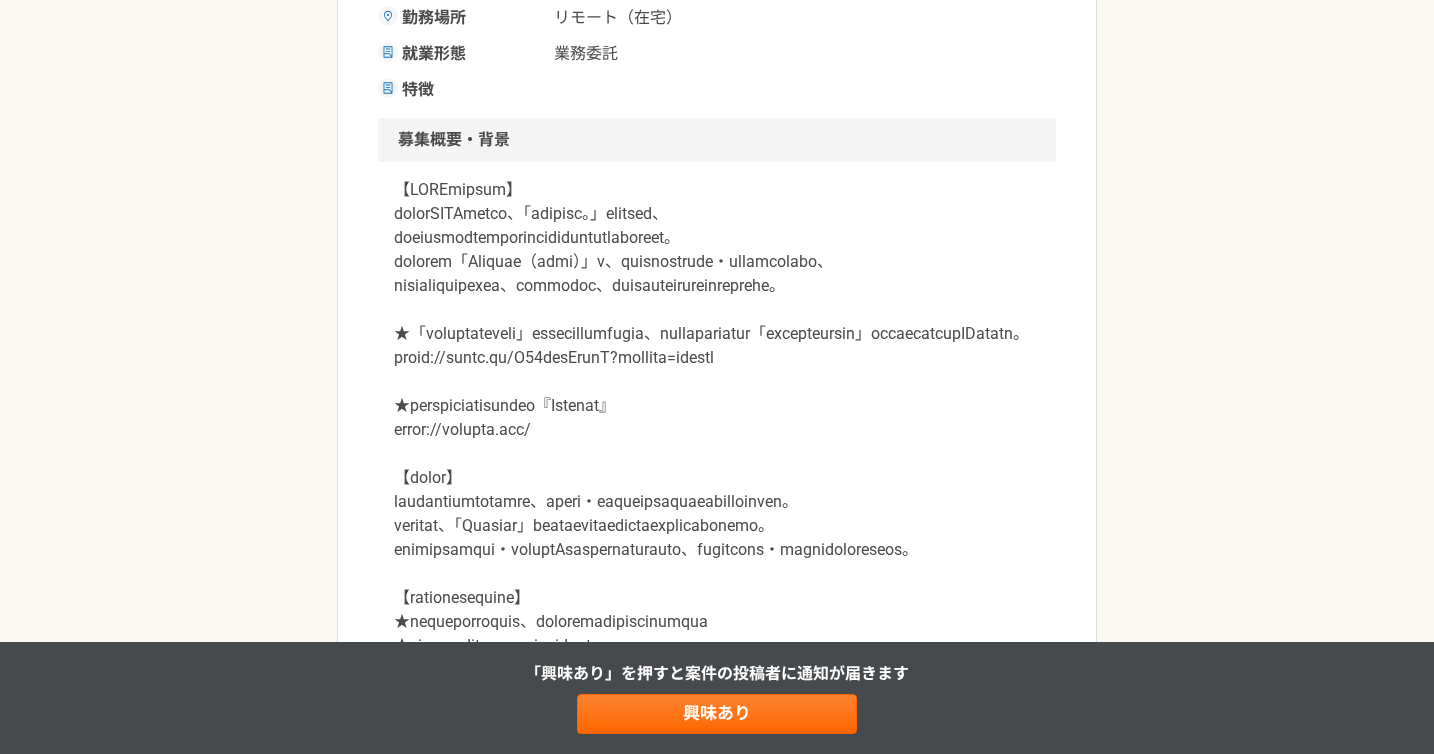 scroll, scrollTop: 517, scrollLeft: 0, axis: vertical 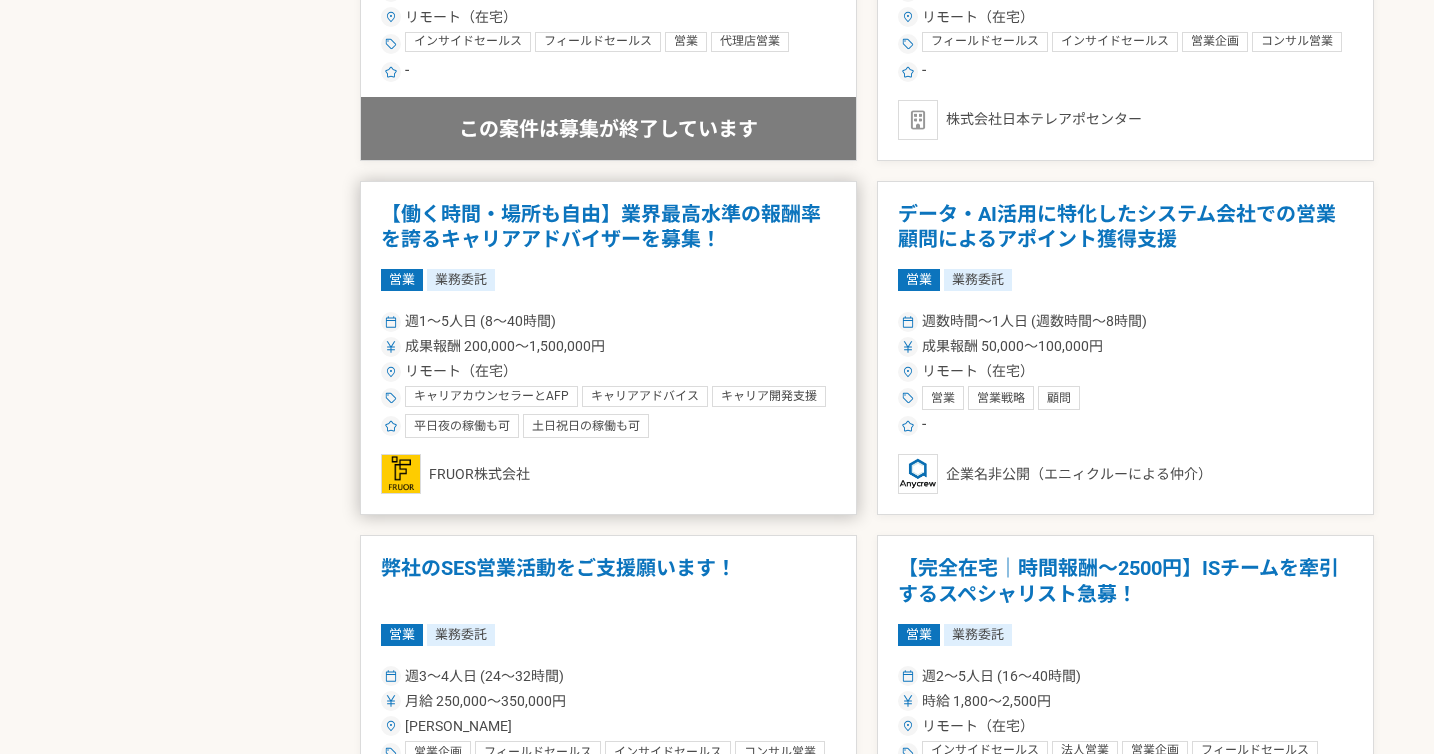 click on "【働く時間・場所も自由】業界最高水準の報酬率を誇るキャリアアドバイザーを募集！" at bounding box center [608, 227] 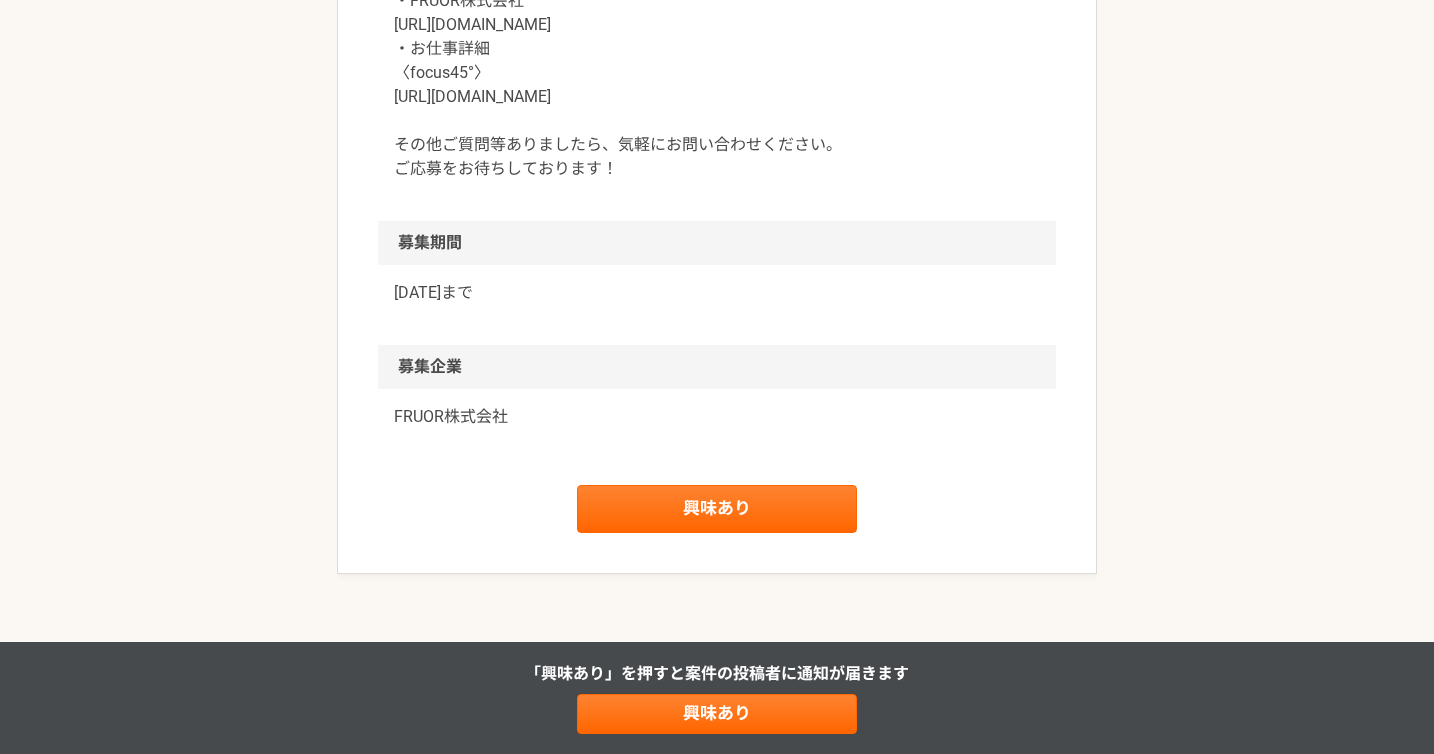 scroll, scrollTop: 2353, scrollLeft: 0, axis: vertical 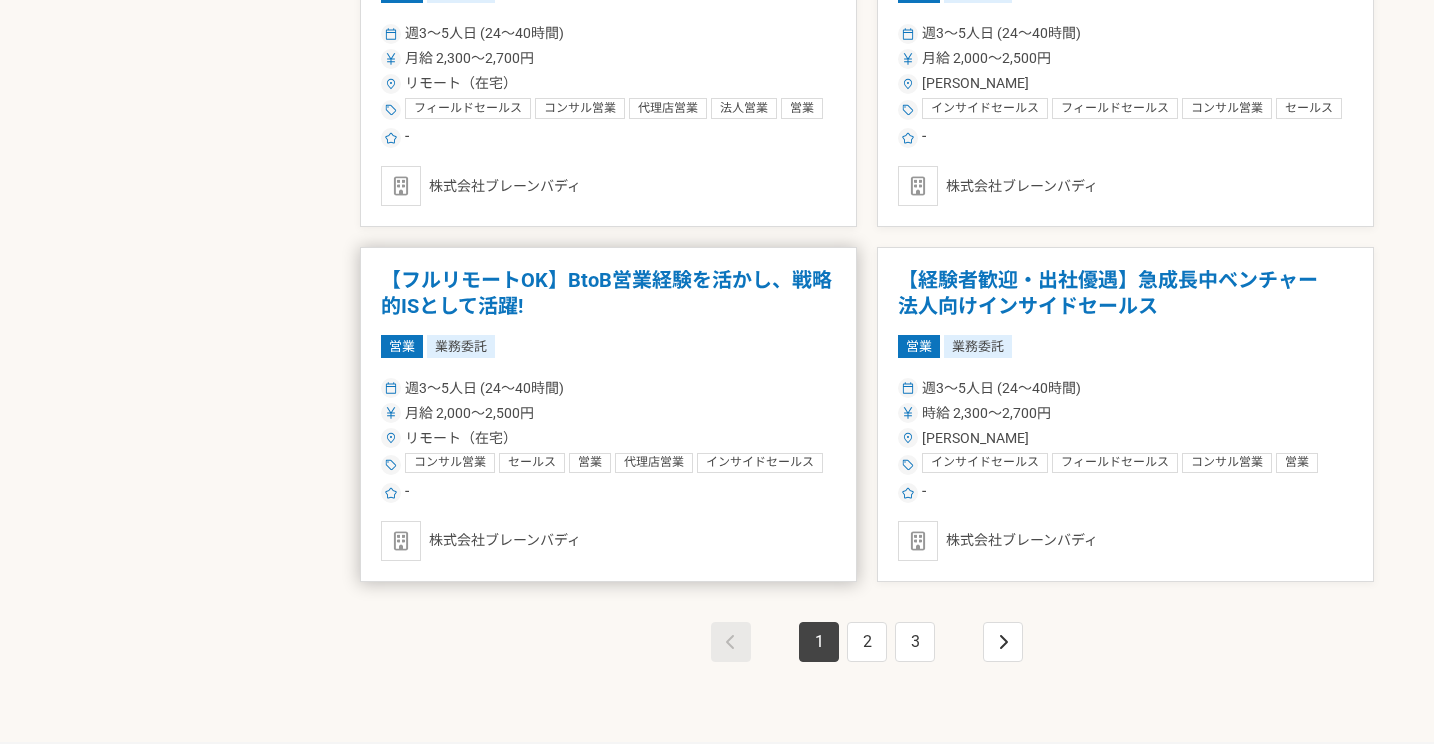 click on "【フルリモートOK】BtoB営業経験を活かし、戦略的ISとして活躍!" at bounding box center (608, 293) 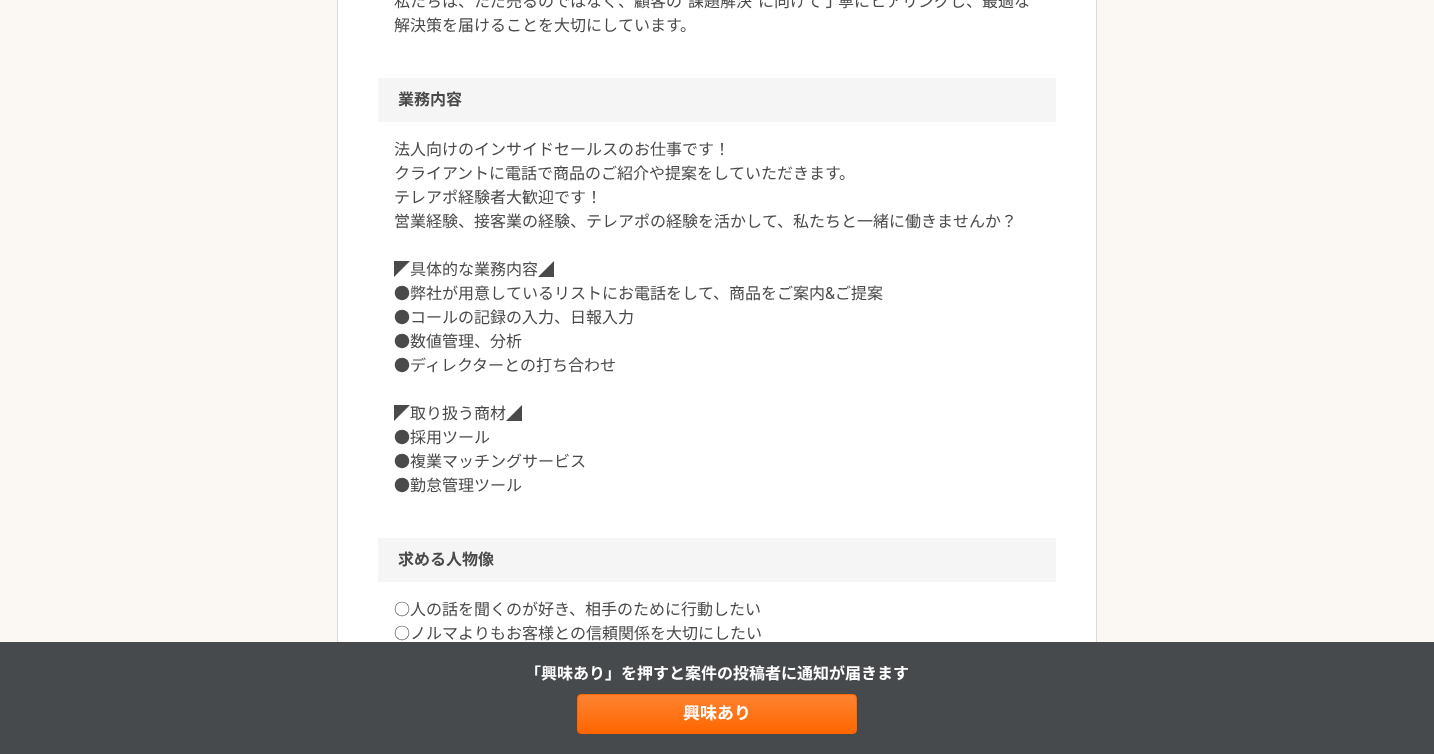 scroll, scrollTop: 750, scrollLeft: 0, axis: vertical 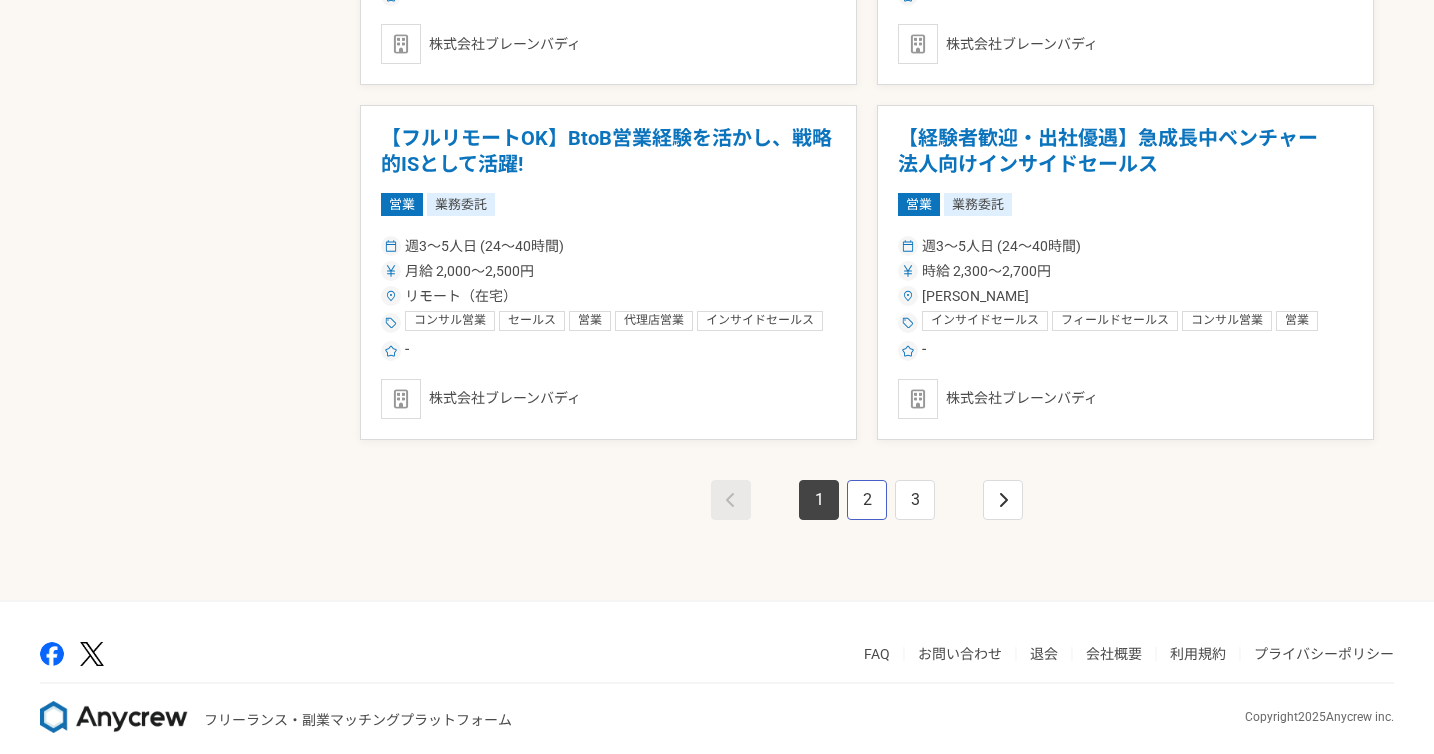 click on "2" at bounding box center (867, 500) 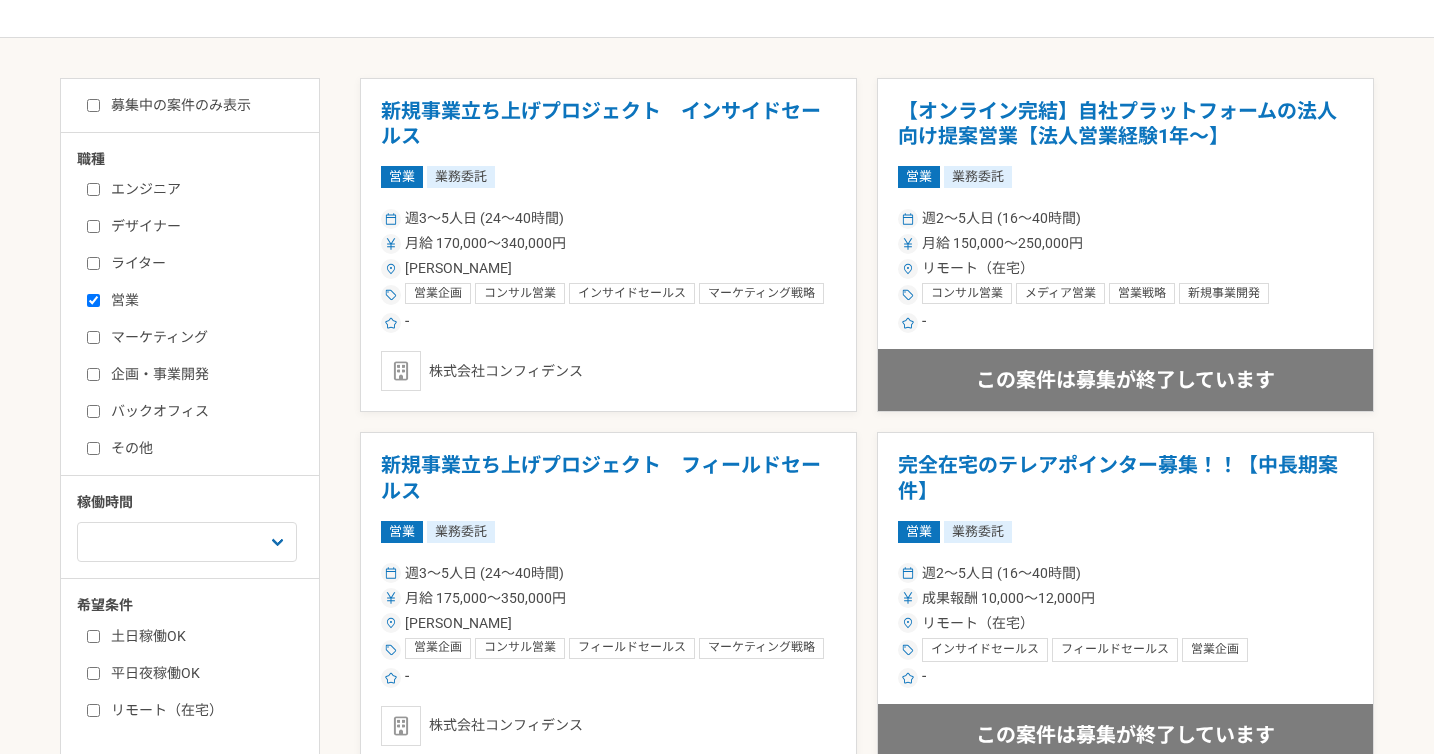 scroll, scrollTop: 331, scrollLeft: 0, axis: vertical 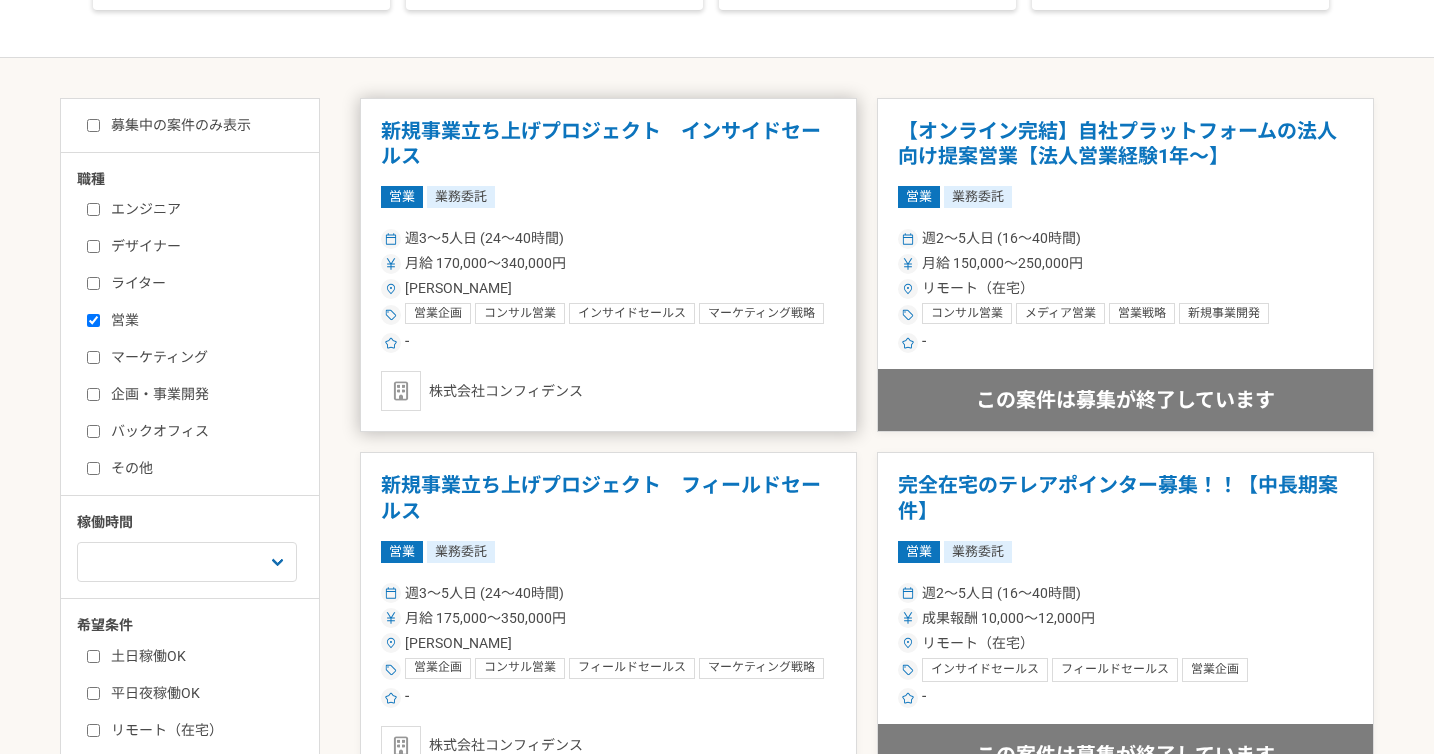 click on "新規事業立ち上げプロジェクト　インサイドセールス" at bounding box center (608, 144) 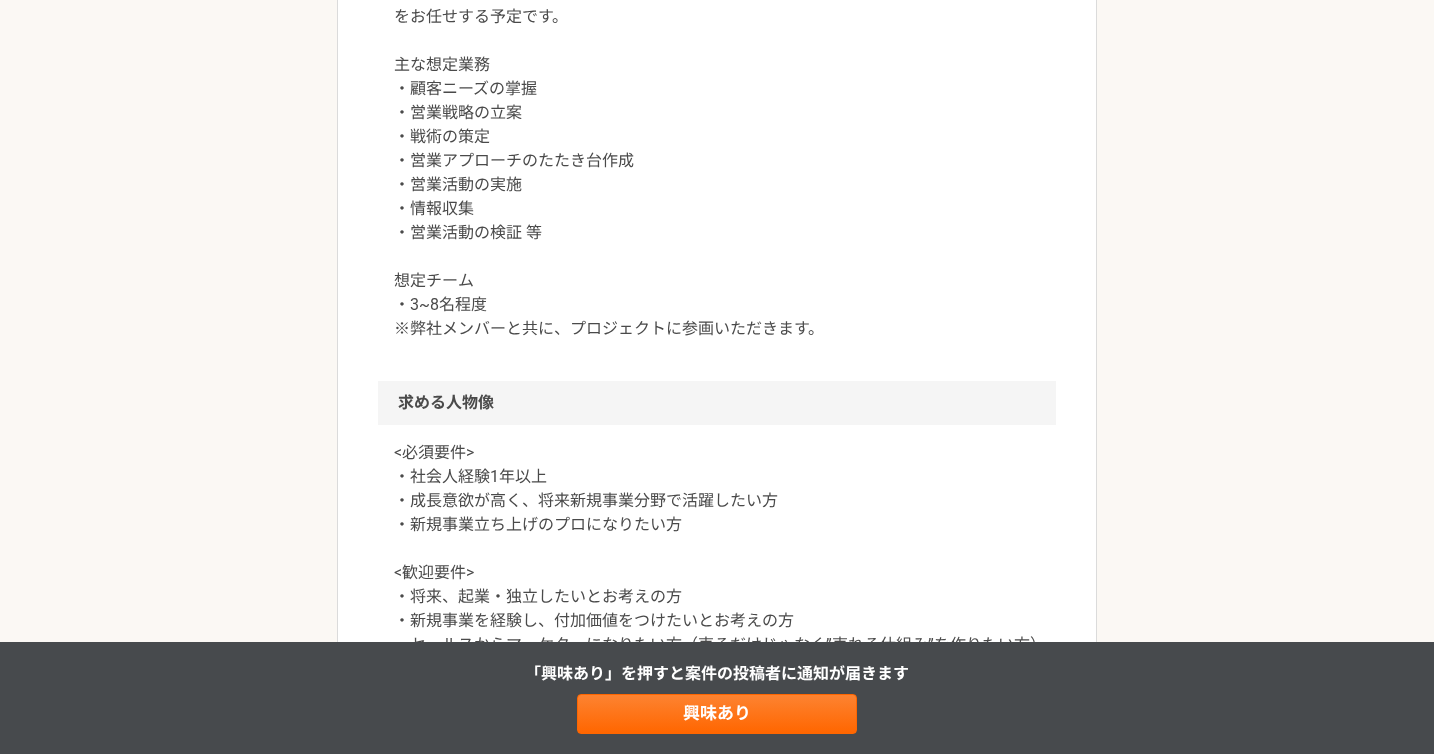 scroll, scrollTop: 866, scrollLeft: 0, axis: vertical 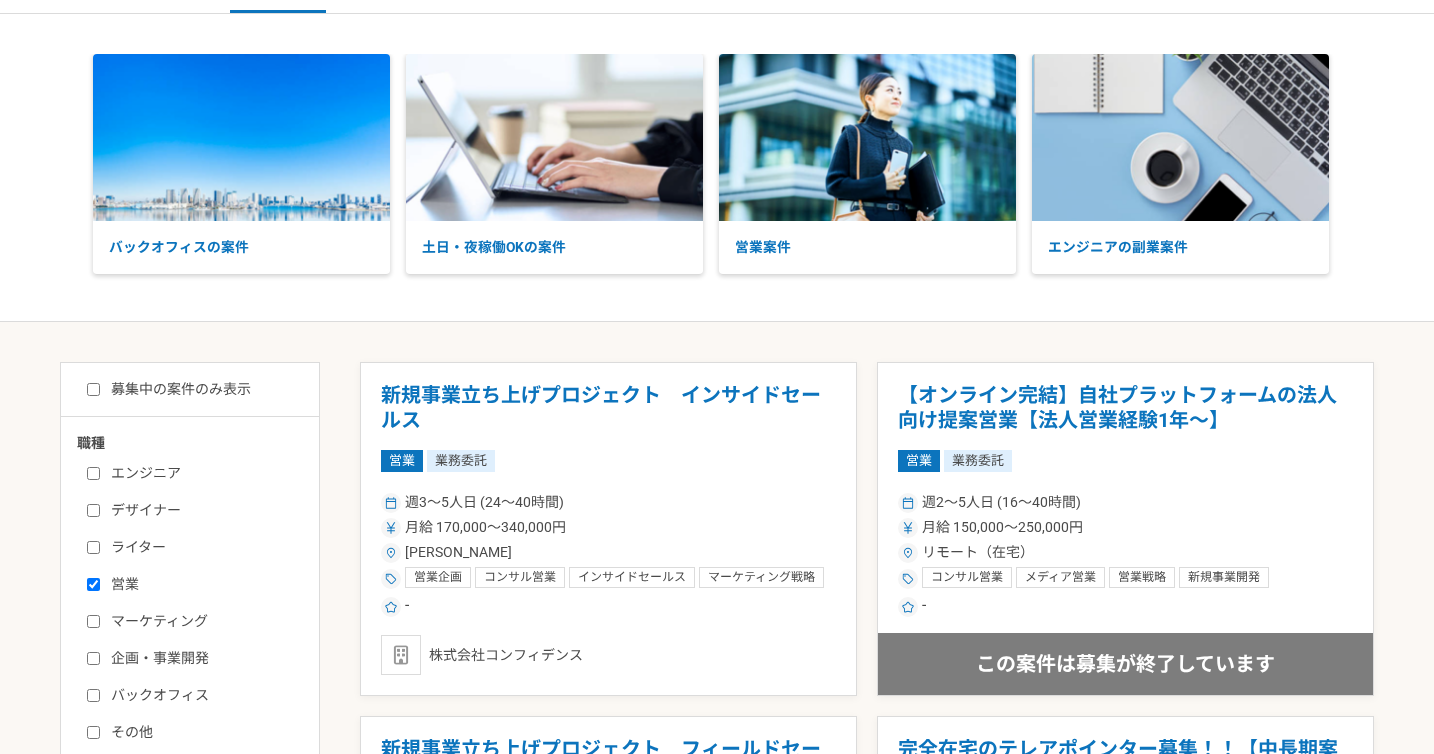 click on "募集中の案件のみ表示" at bounding box center [169, 389] 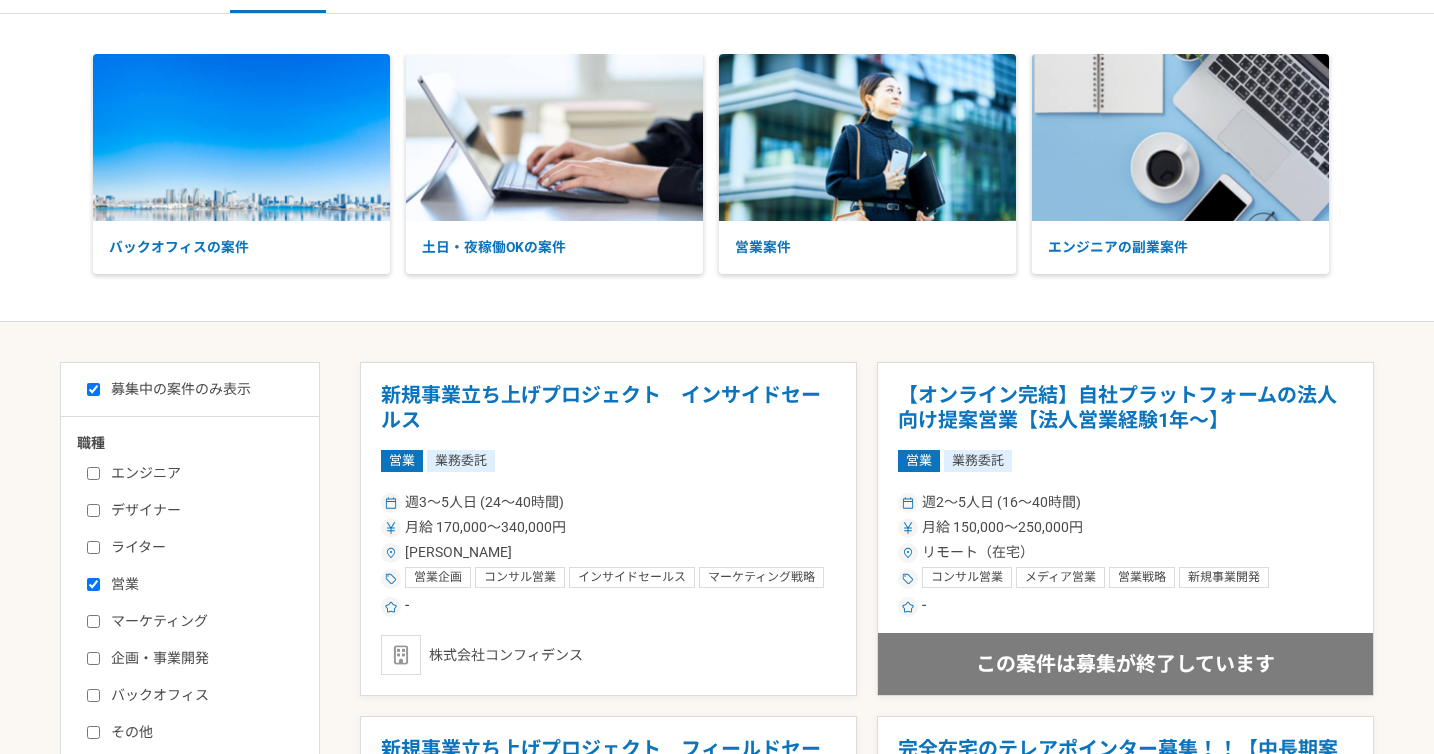 checkbox on "true" 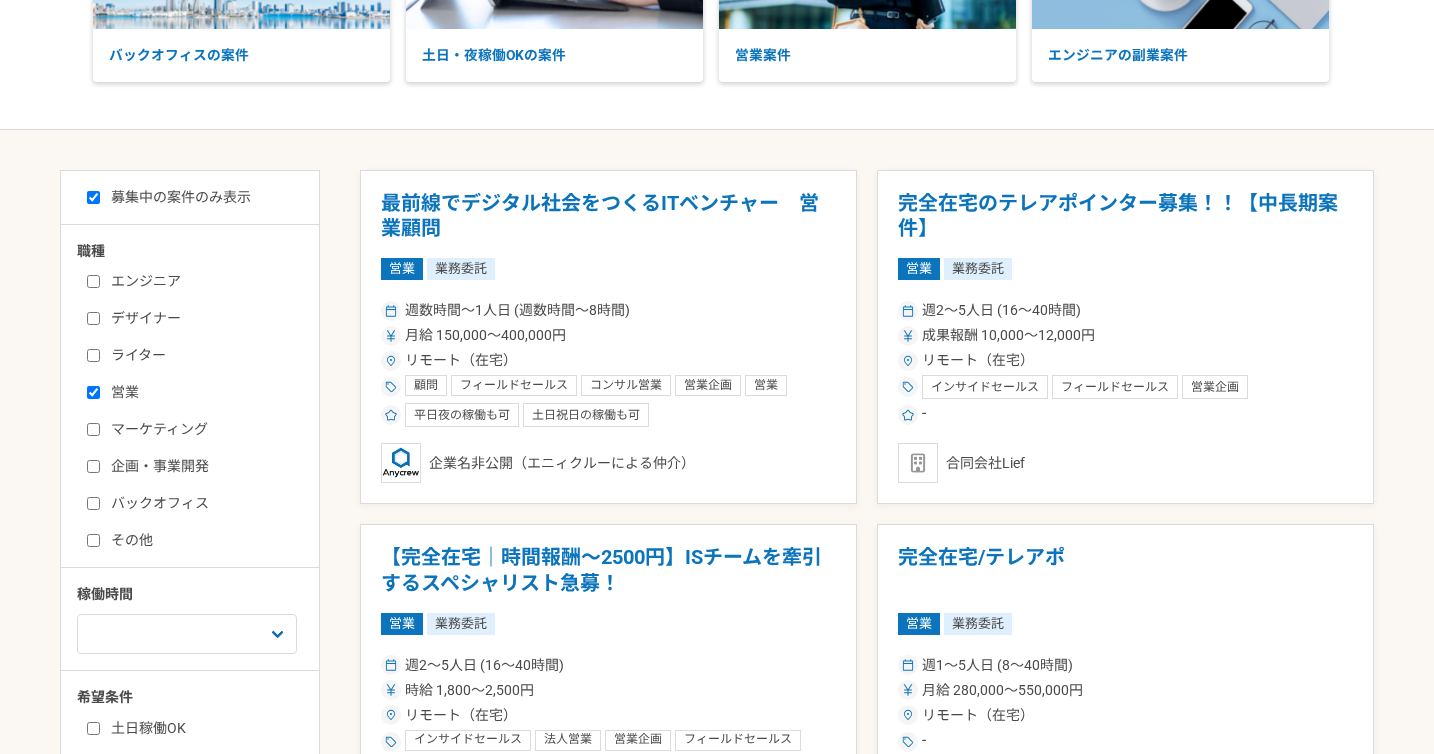 scroll, scrollTop: 355, scrollLeft: 0, axis: vertical 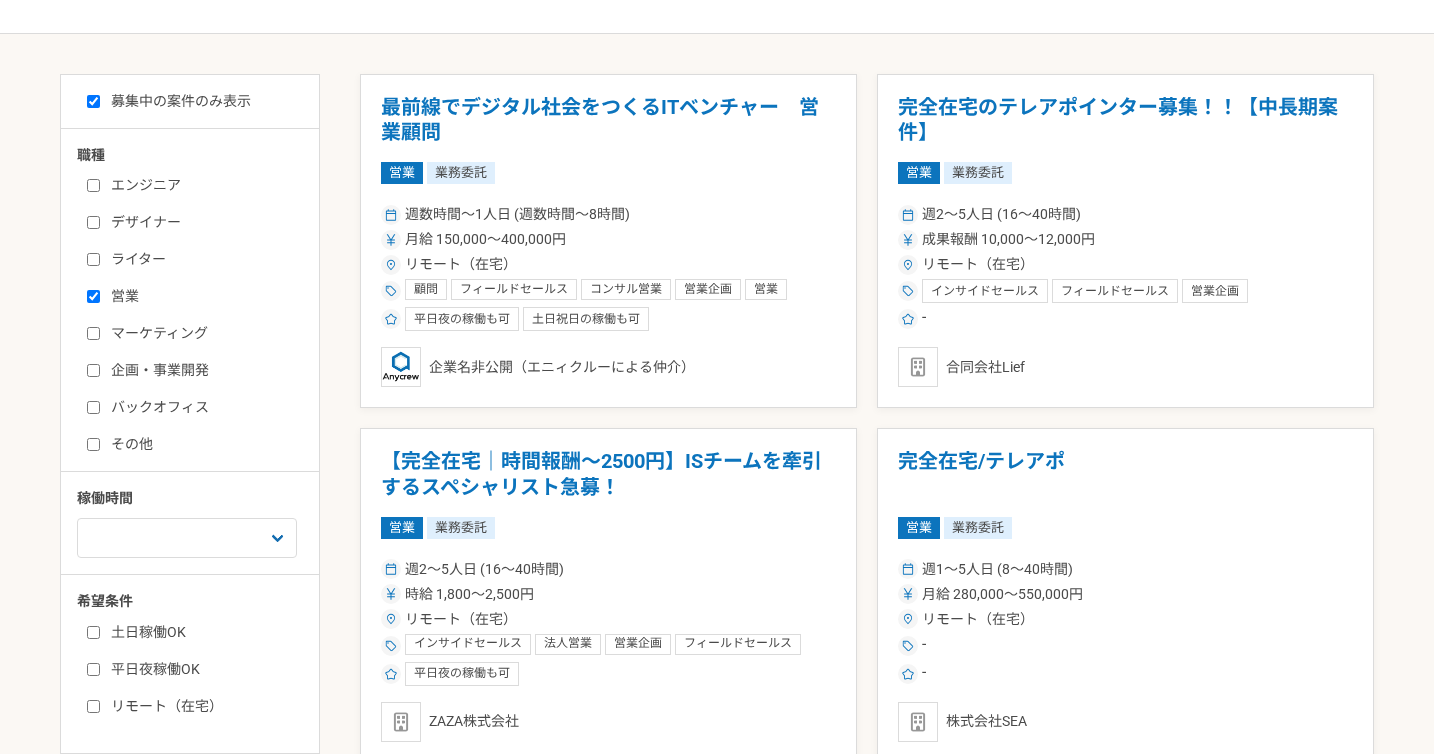 click on "エンジニア デザイナー ライター 営業 マーケティング 企画・事業開発 バックオフィス その他" at bounding box center [197, 312] 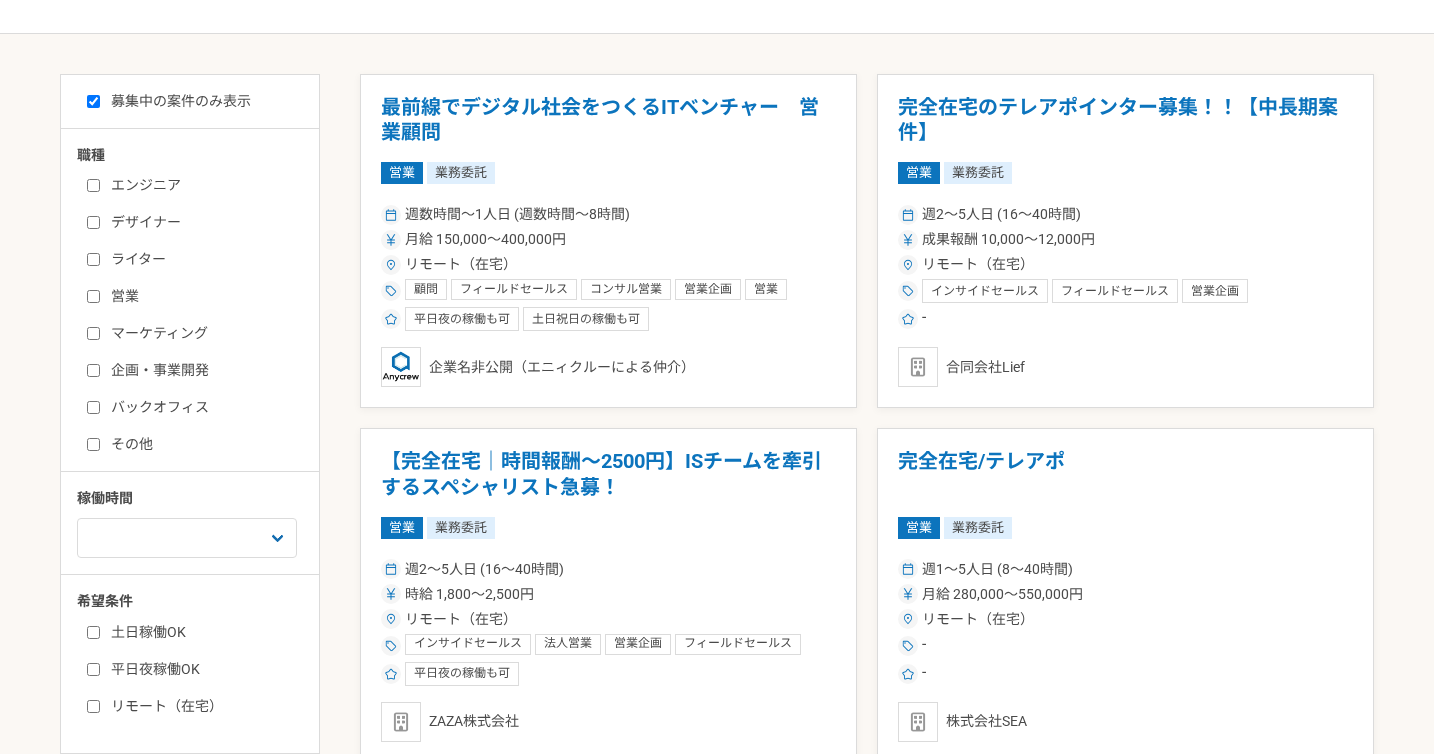 checkbox on "false" 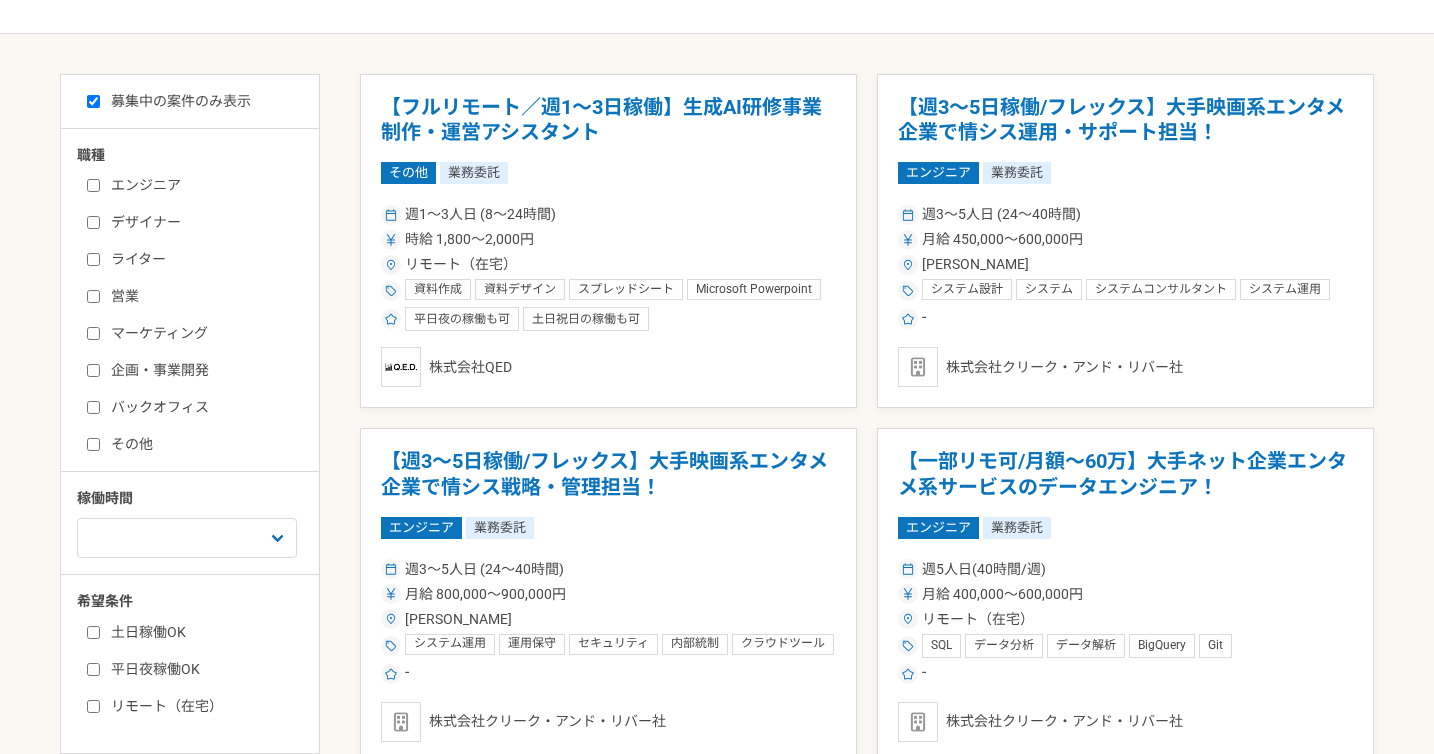 click on "マーケティング" at bounding box center [202, 333] 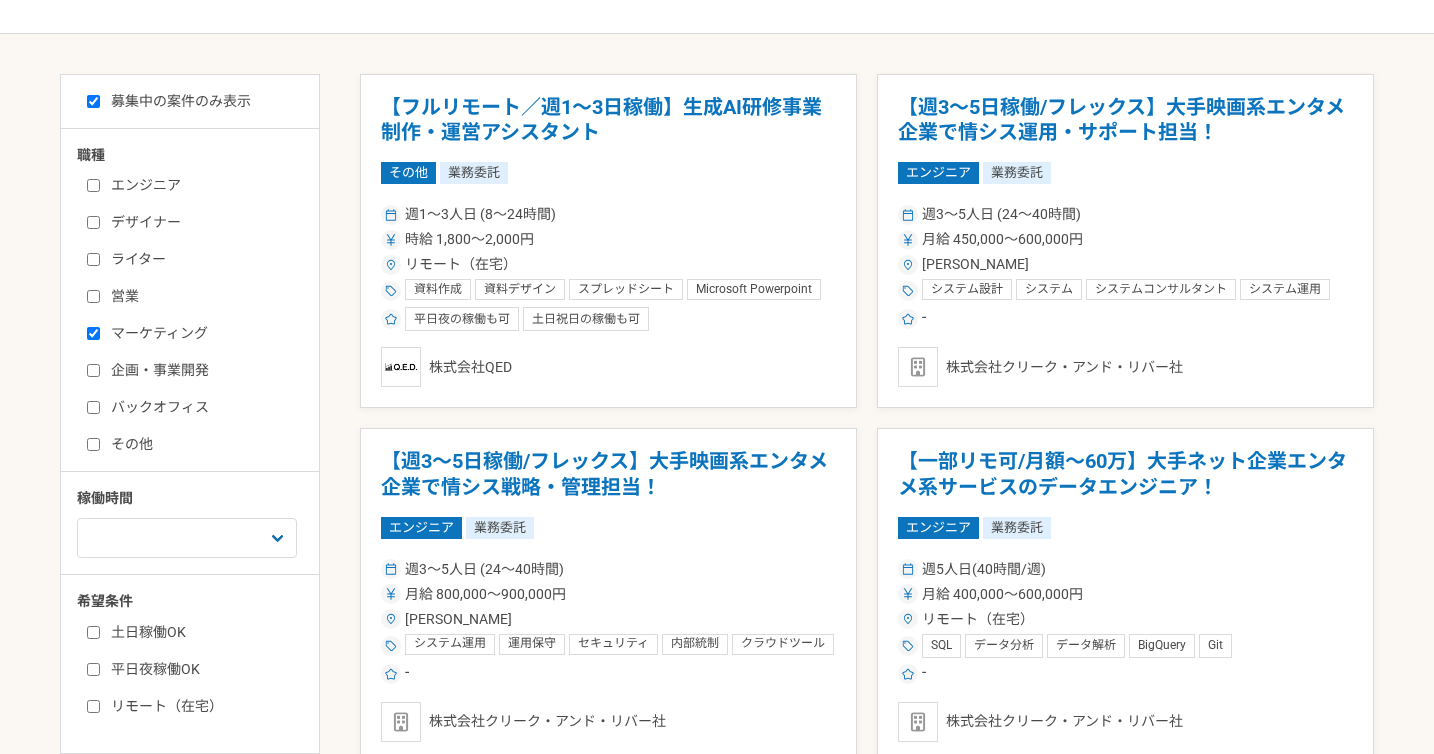 checkbox on "true" 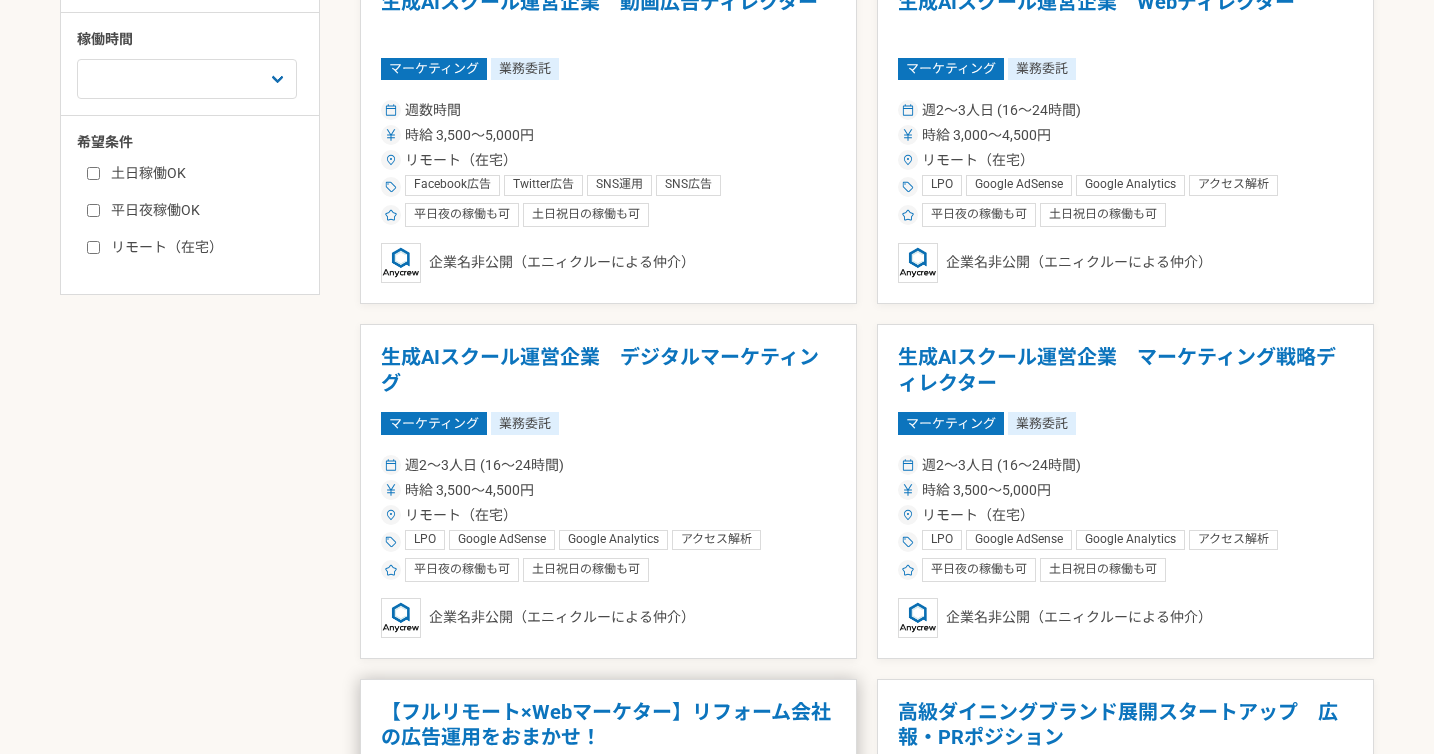 scroll, scrollTop: 0, scrollLeft: 0, axis: both 